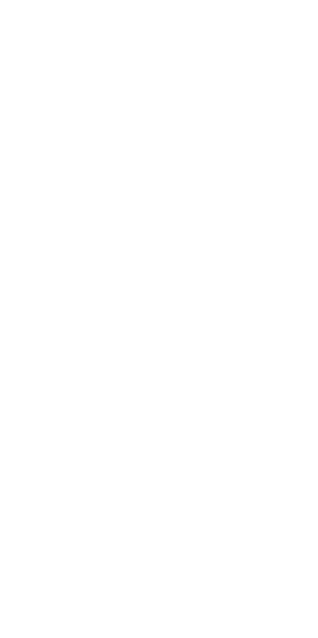 scroll, scrollTop: 0, scrollLeft: 0, axis: both 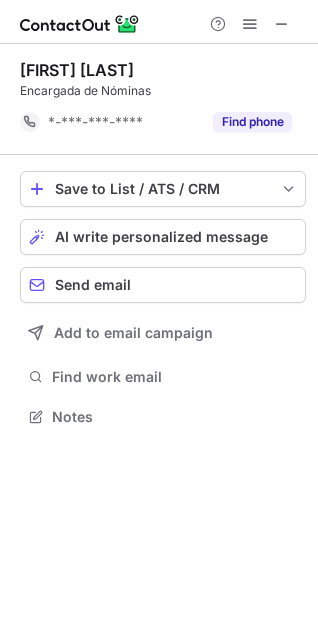 drag, startPoint x: 16, startPoint y: 18, endPoint x: 99, endPoint y: 19, distance: 83.00603 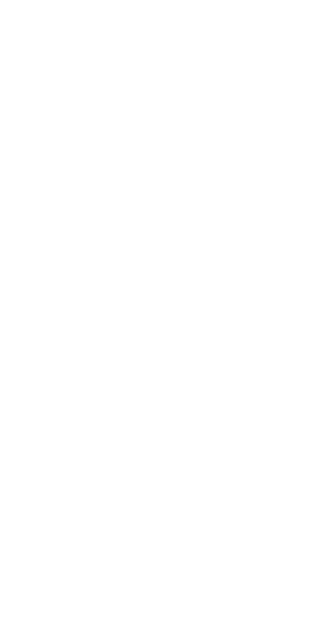 scroll, scrollTop: 0, scrollLeft: 0, axis: both 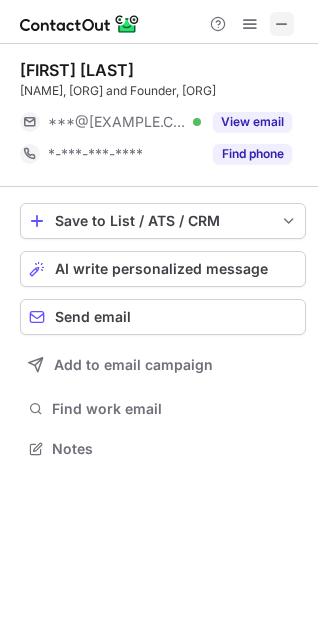 click at bounding box center (282, 24) 